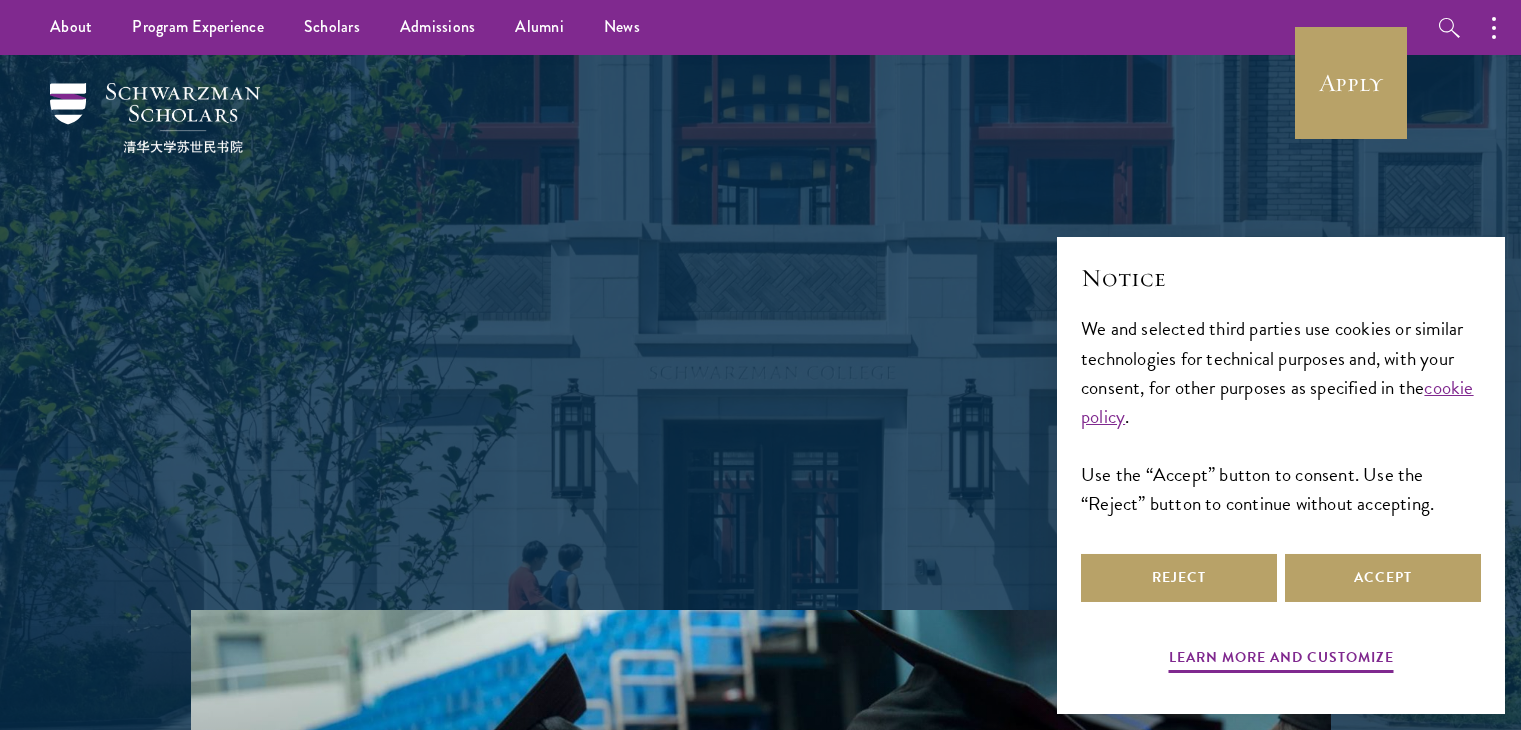 scroll, scrollTop: 0, scrollLeft: 0, axis: both 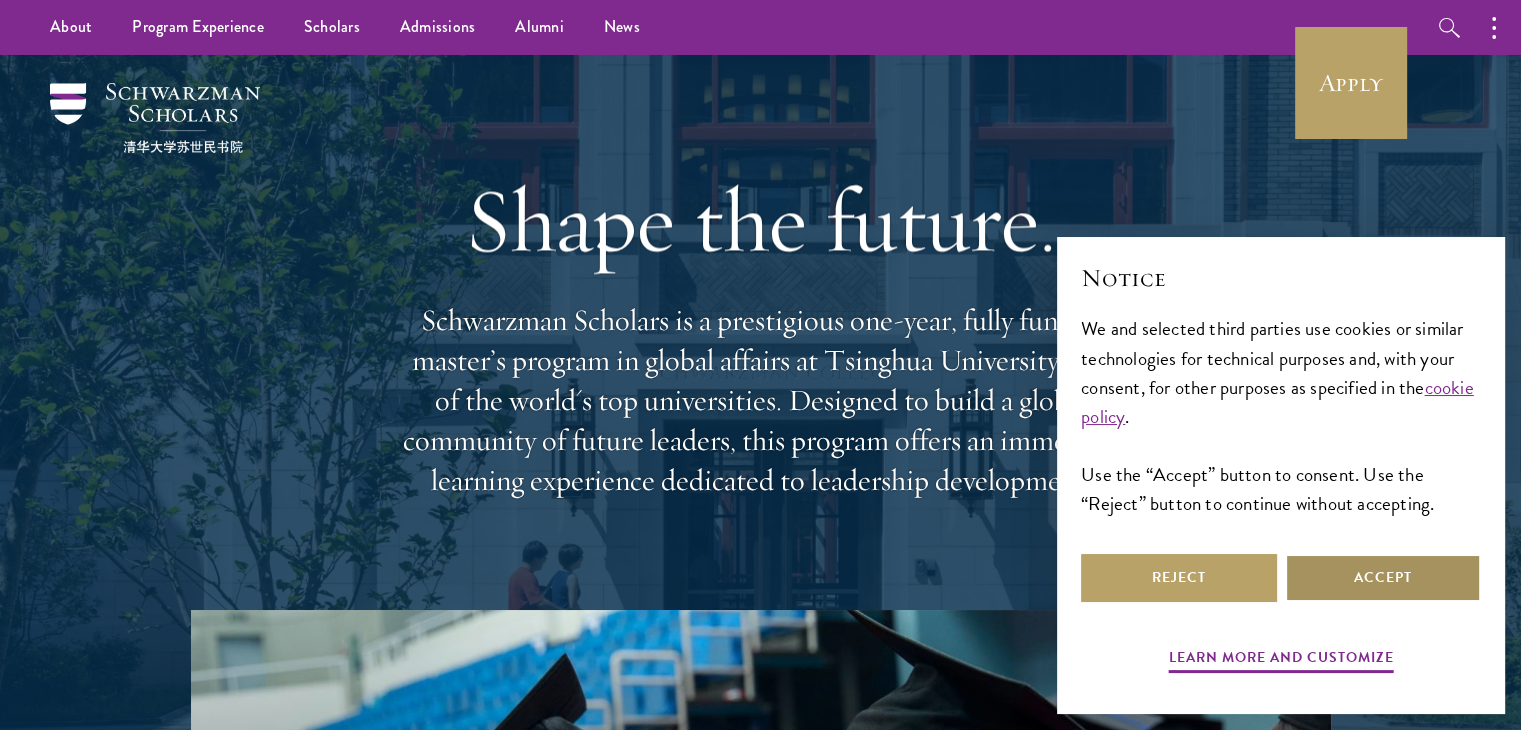 click on "Accept" at bounding box center [1383, 578] 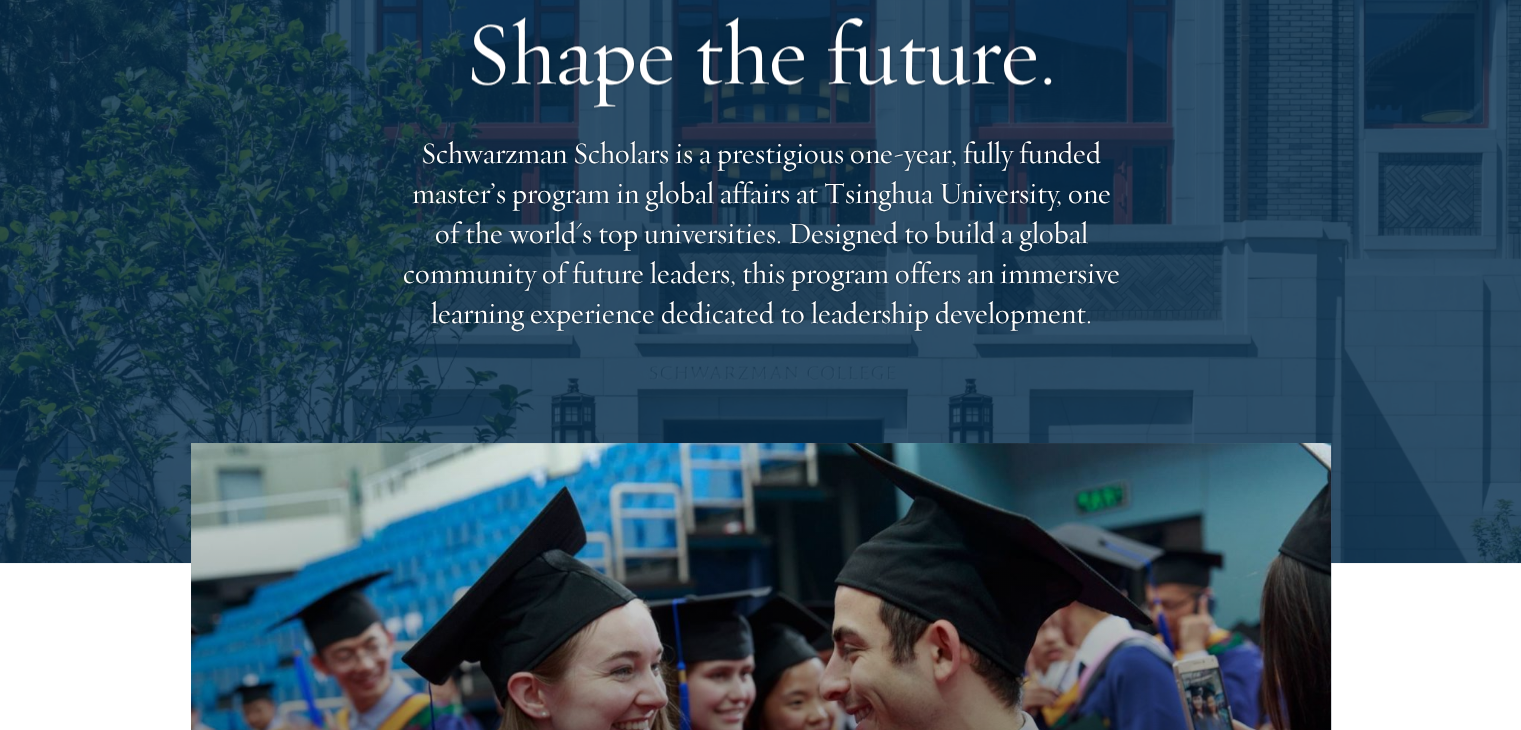 scroll, scrollTop: 200, scrollLeft: 0, axis: vertical 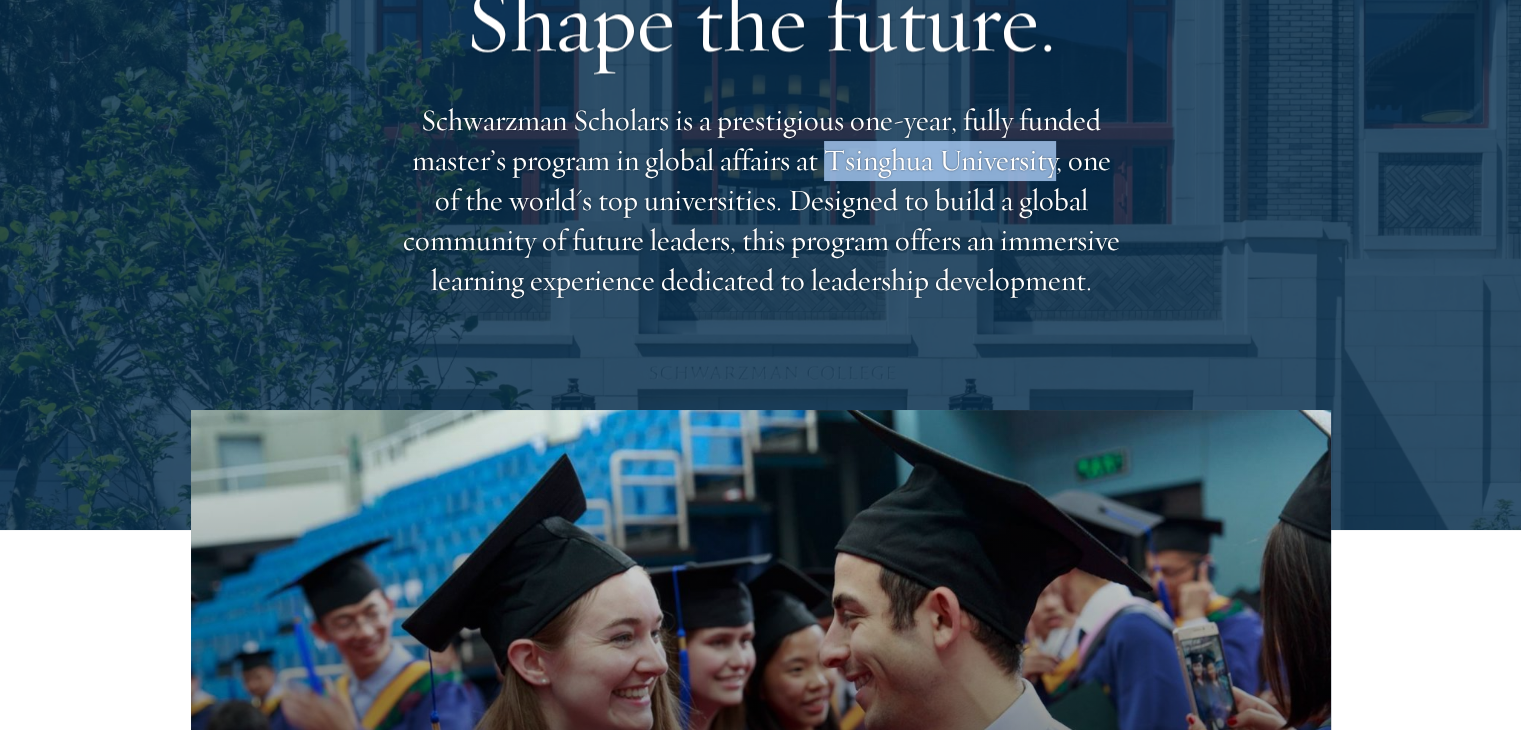 drag, startPoint x: 827, startPoint y: 159, endPoint x: 1056, endPoint y: 173, distance: 229.42755 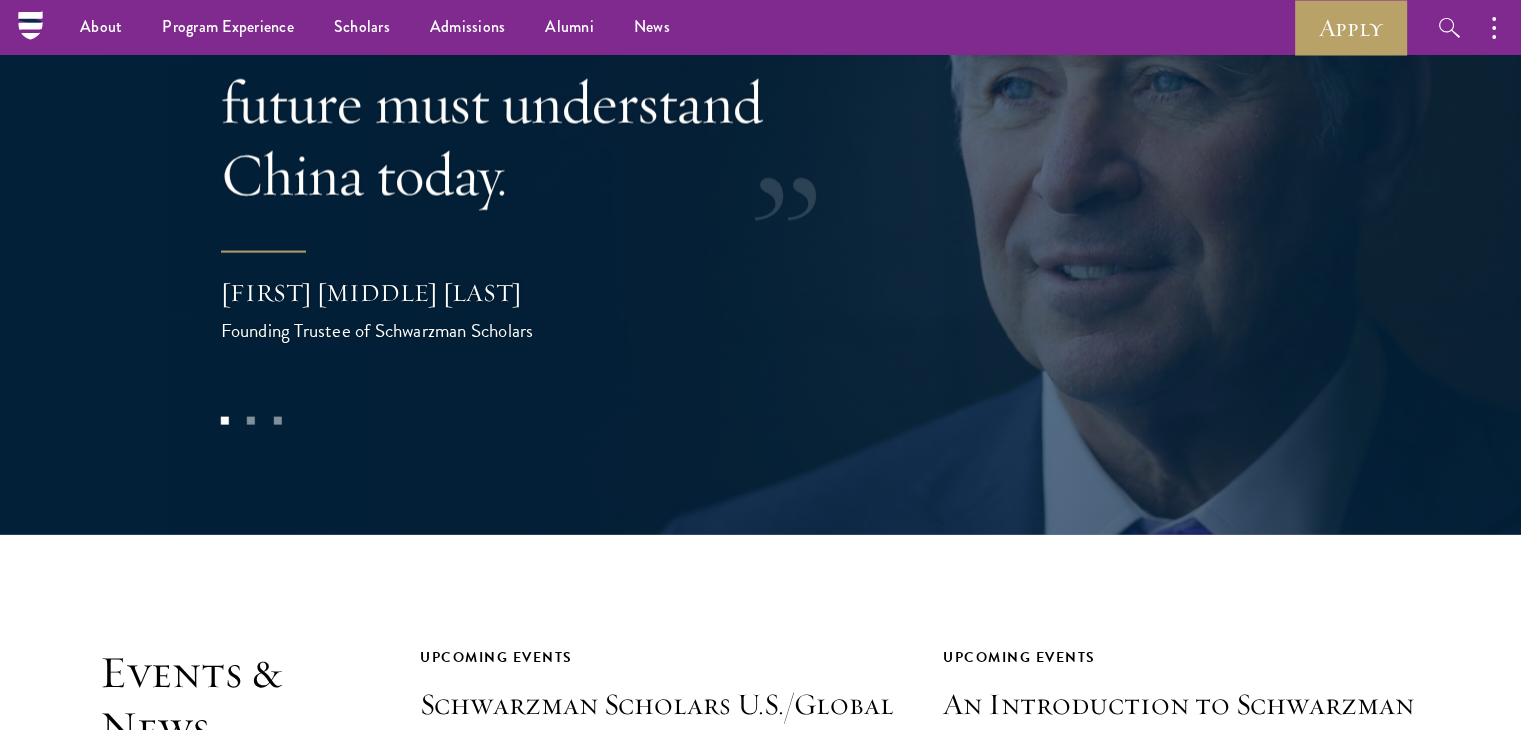 scroll, scrollTop: 3751, scrollLeft: 0, axis: vertical 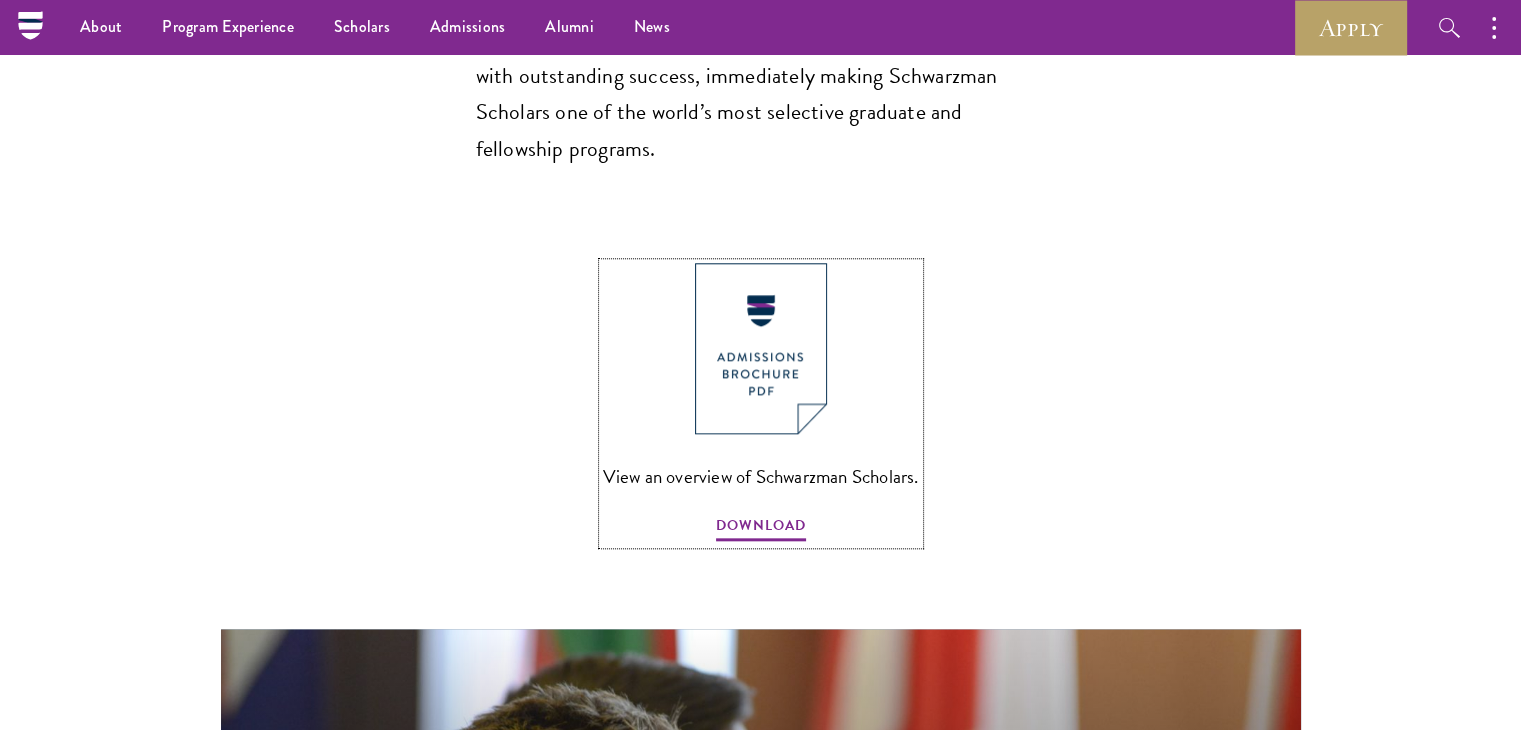click at bounding box center [761, 348] 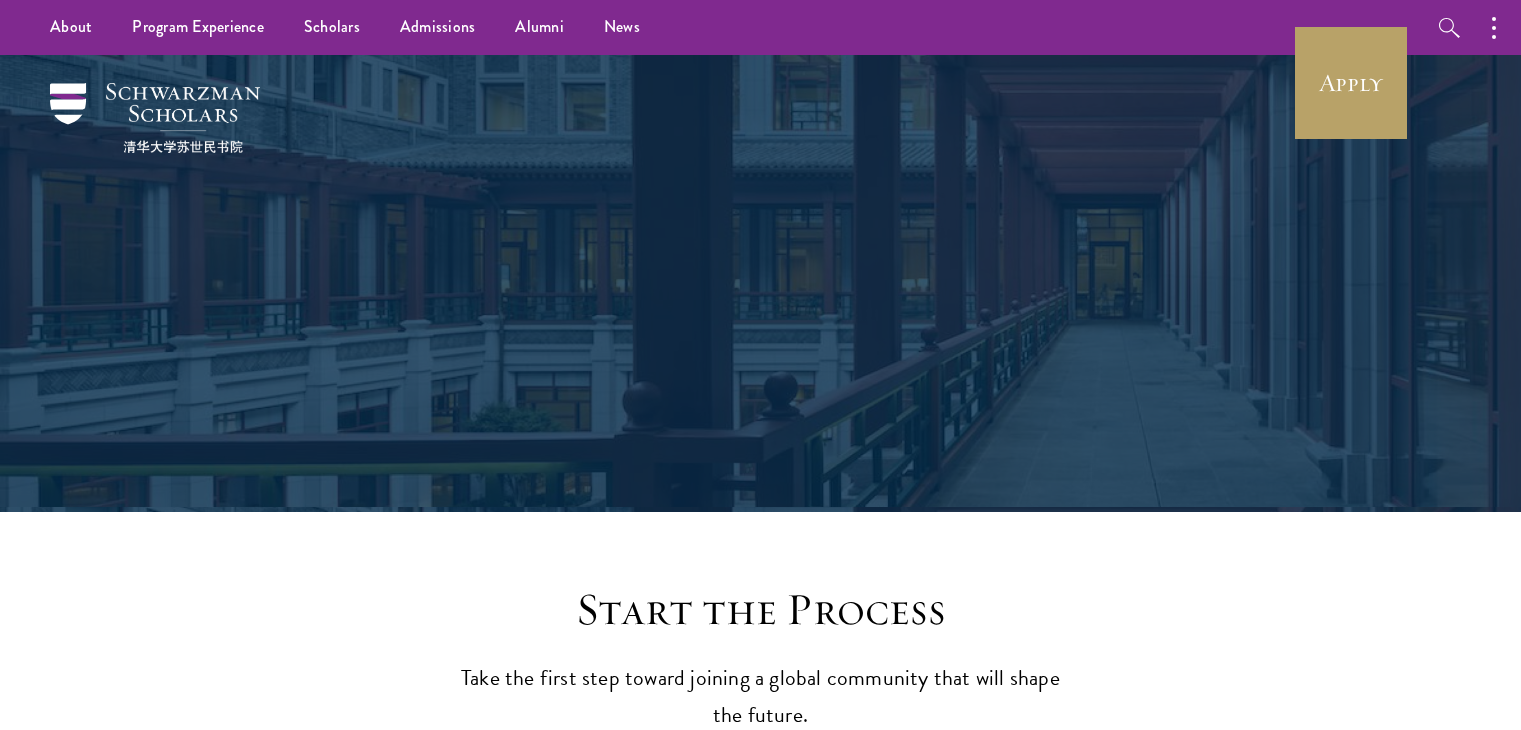 scroll, scrollTop: 0, scrollLeft: 0, axis: both 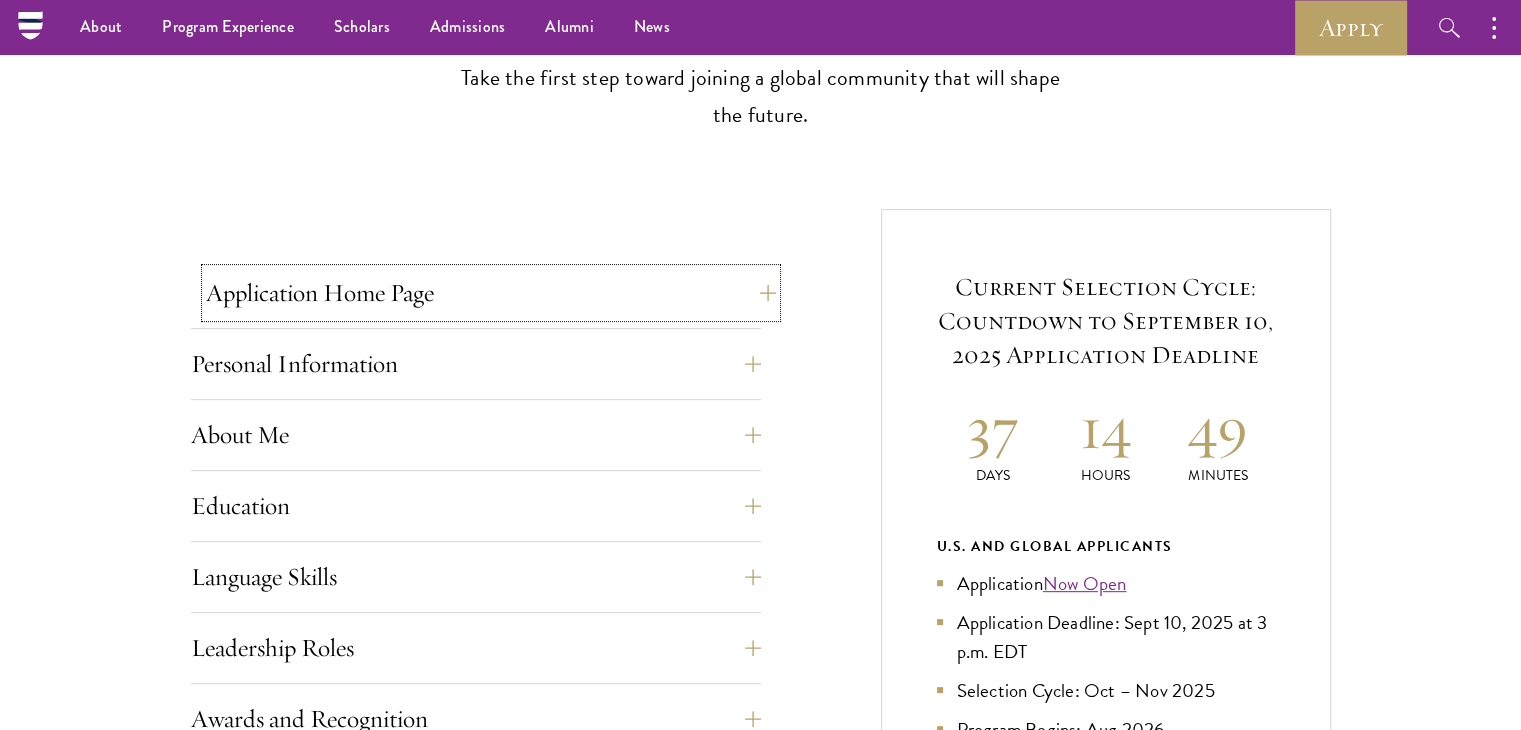 click on "Application Home Page" at bounding box center (491, 293) 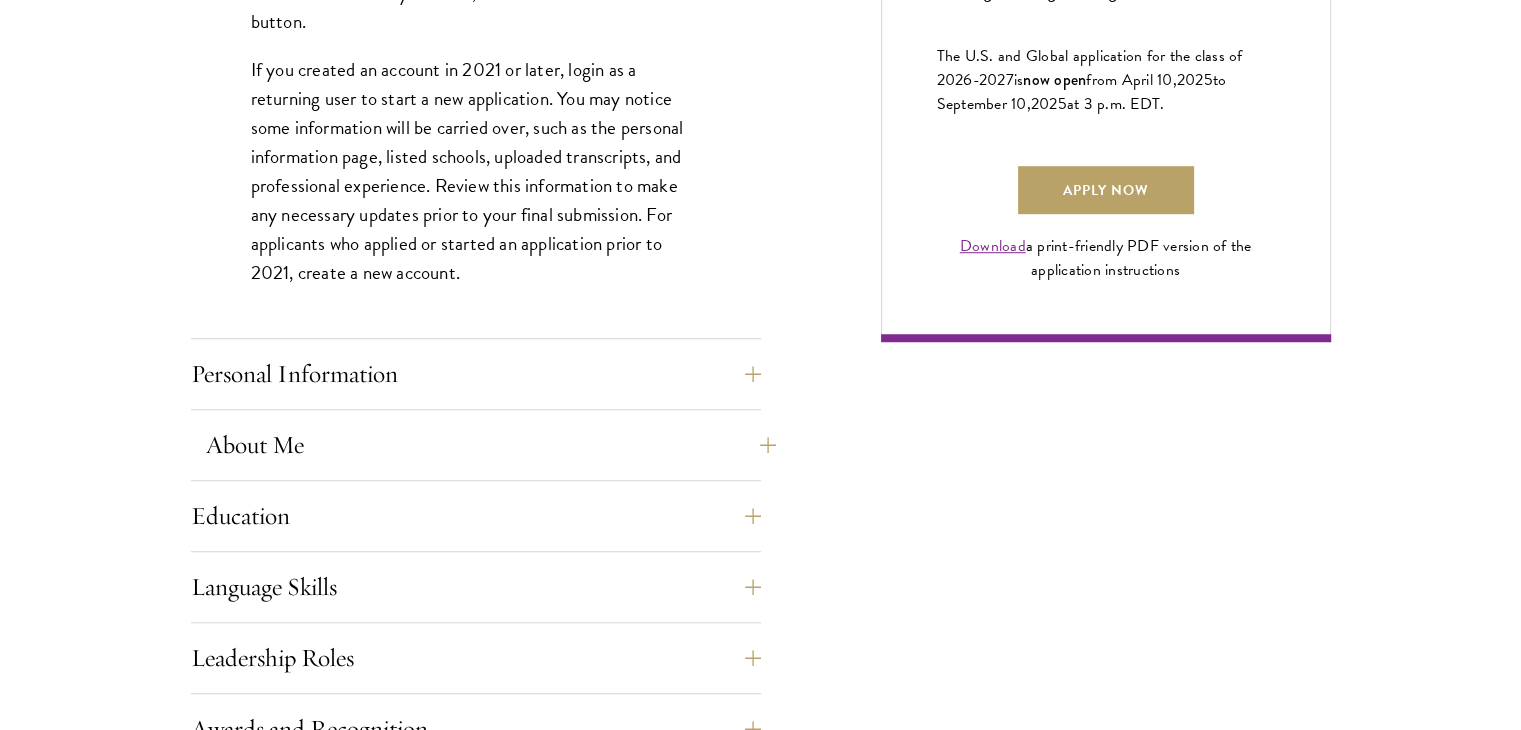 scroll, scrollTop: 1600, scrollLeft: 0, axis: vertical 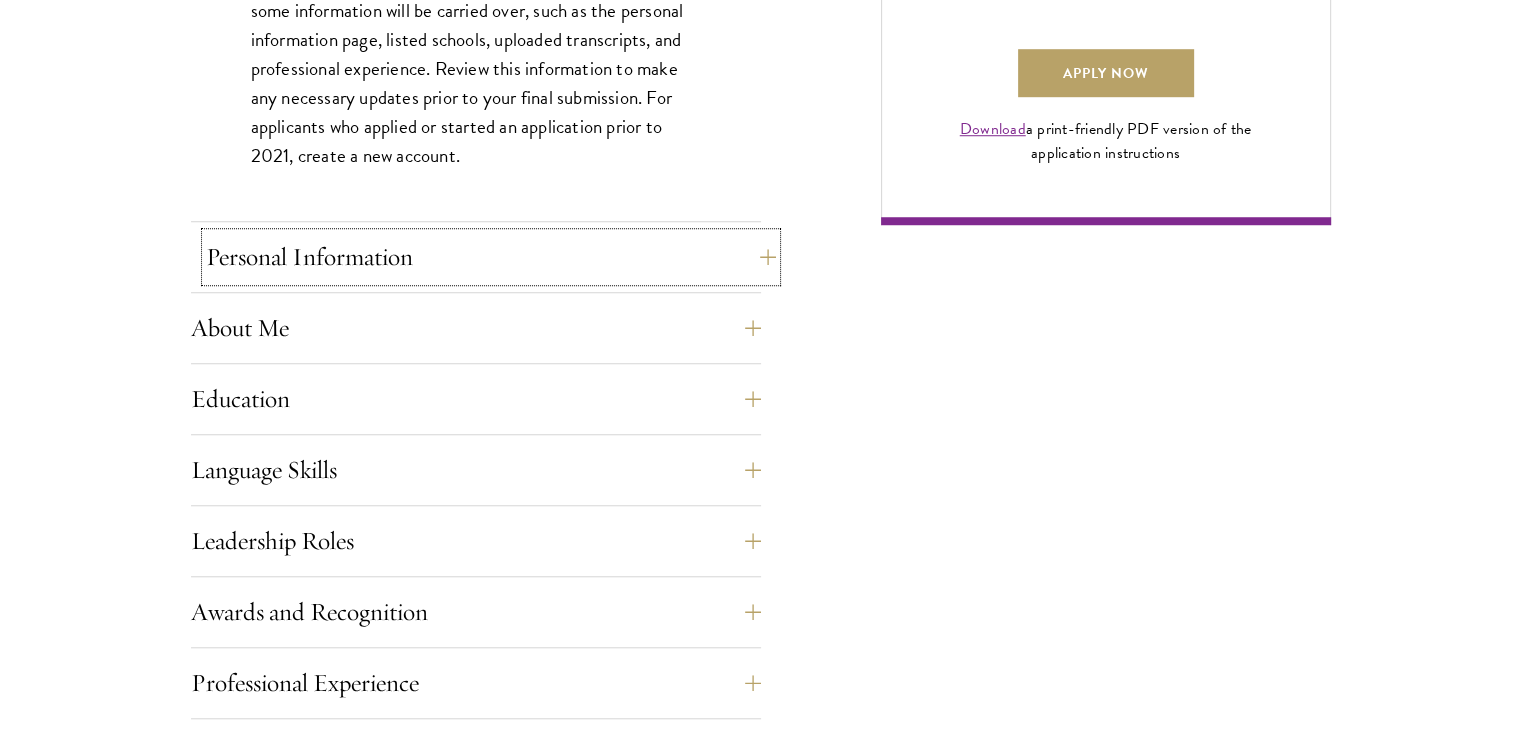 click on "Personal Information" at bounding box center [491, 257] 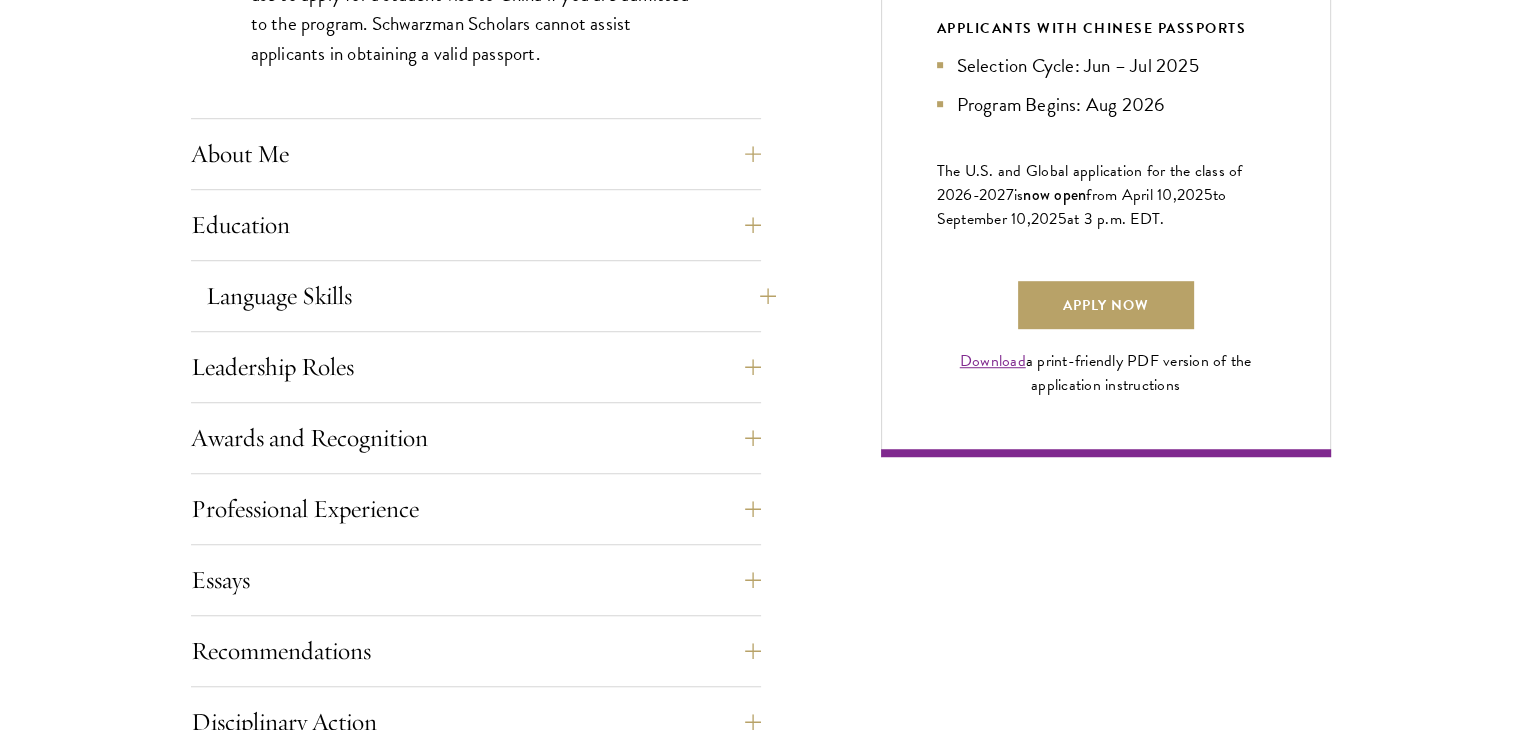 scroll, scrollTop: 1400, scrollLeft: 0, axis: vertical 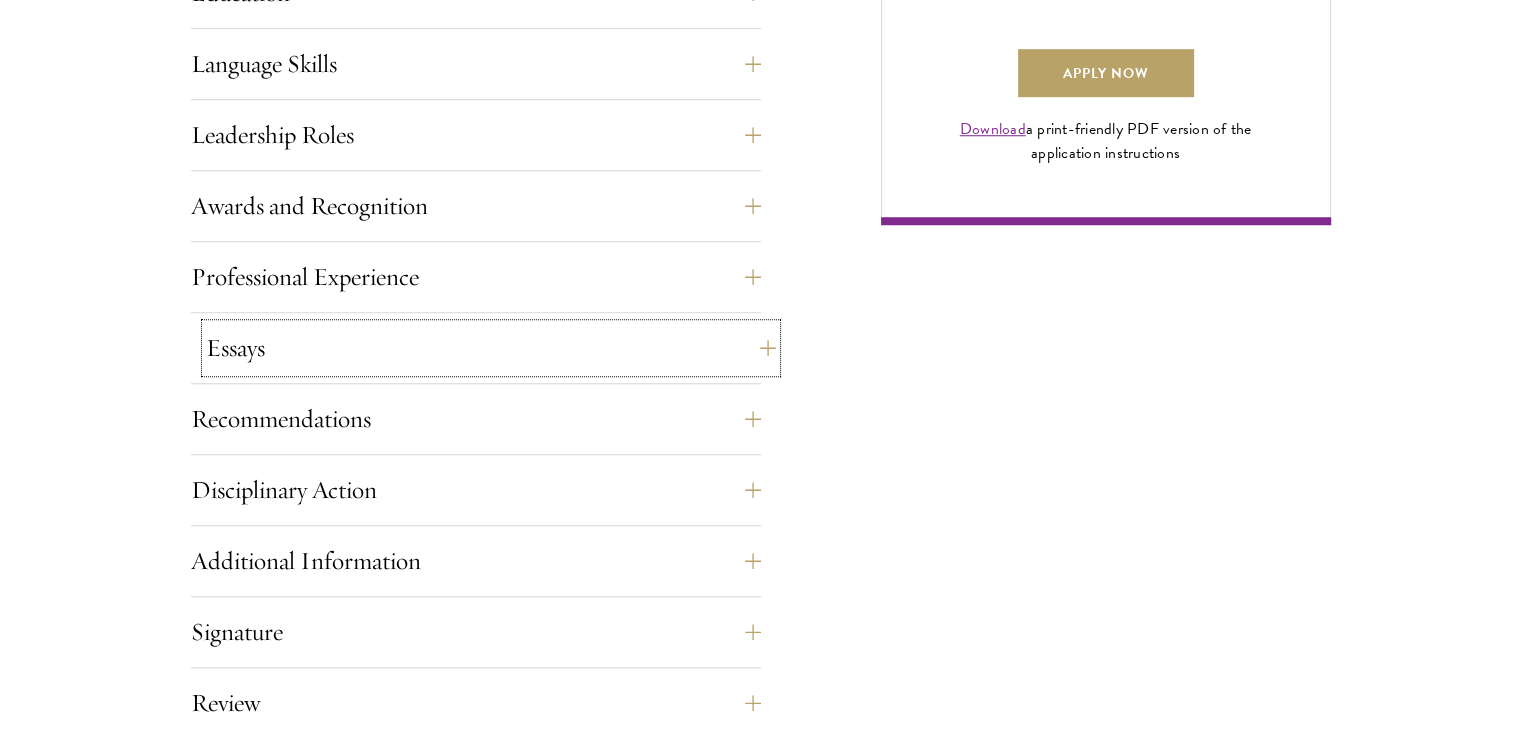 click on "Essays" at bounding box center (491, 348) 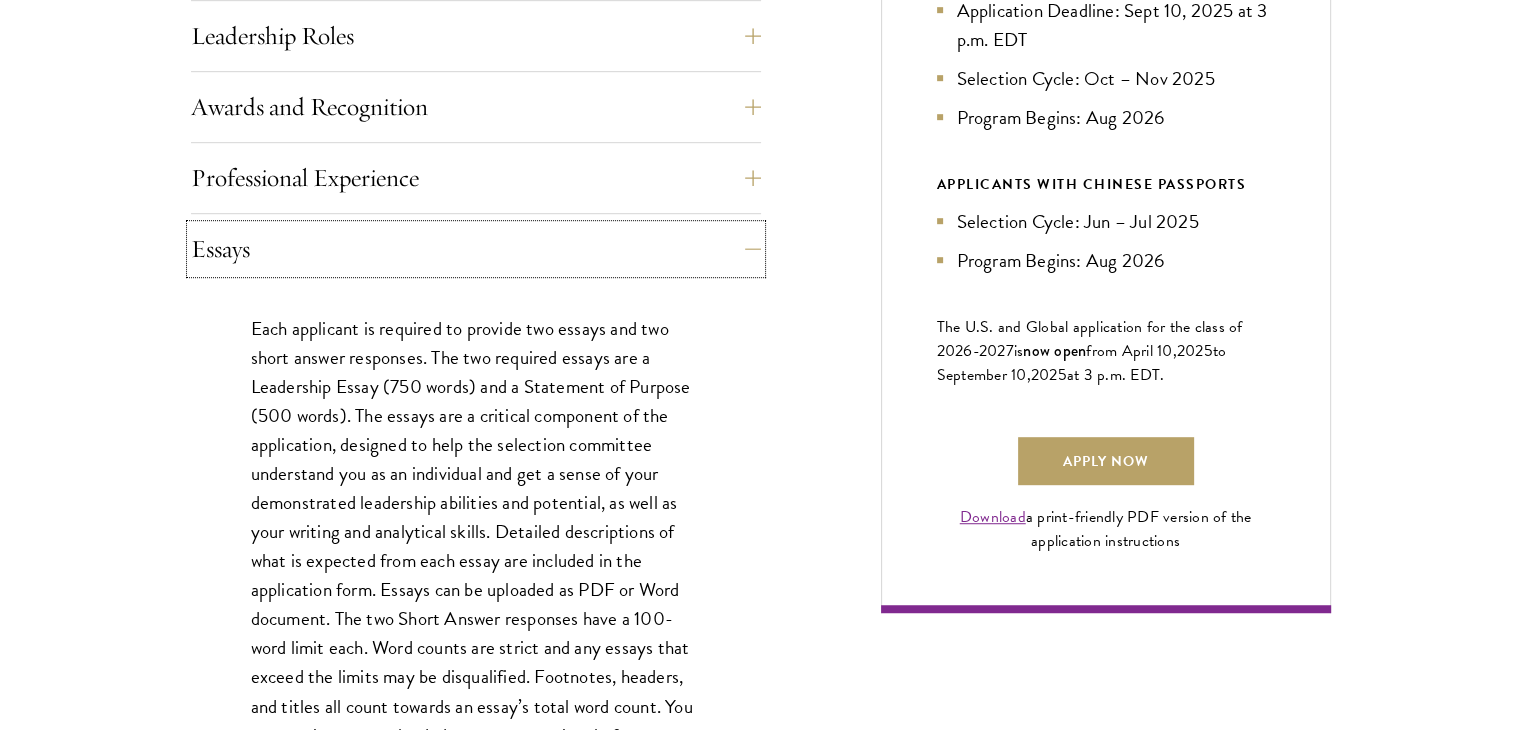 scroll, scrollTop: 1312, scrollLeft: 0, axis: vertical 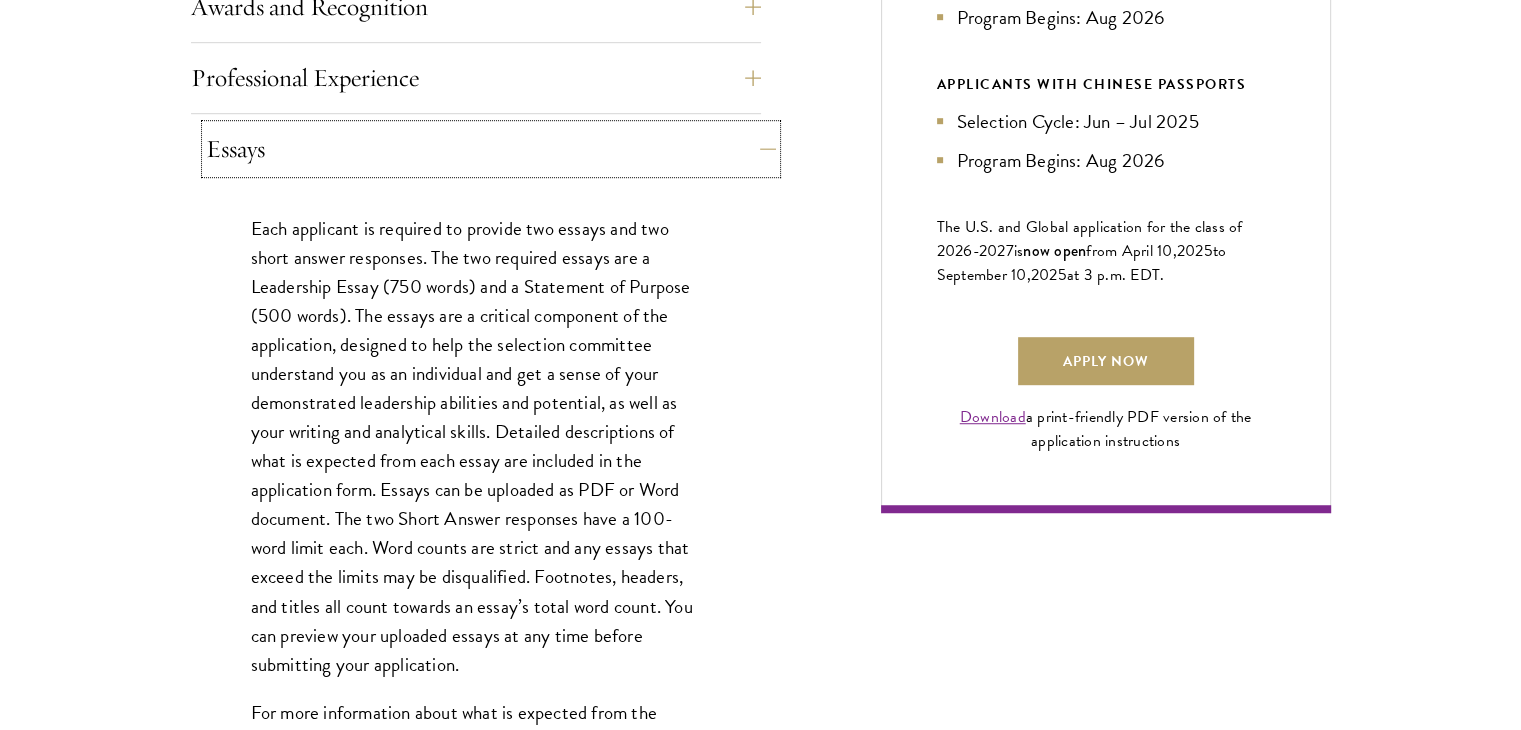 click on "Essays" at bounding box center (491, 149) 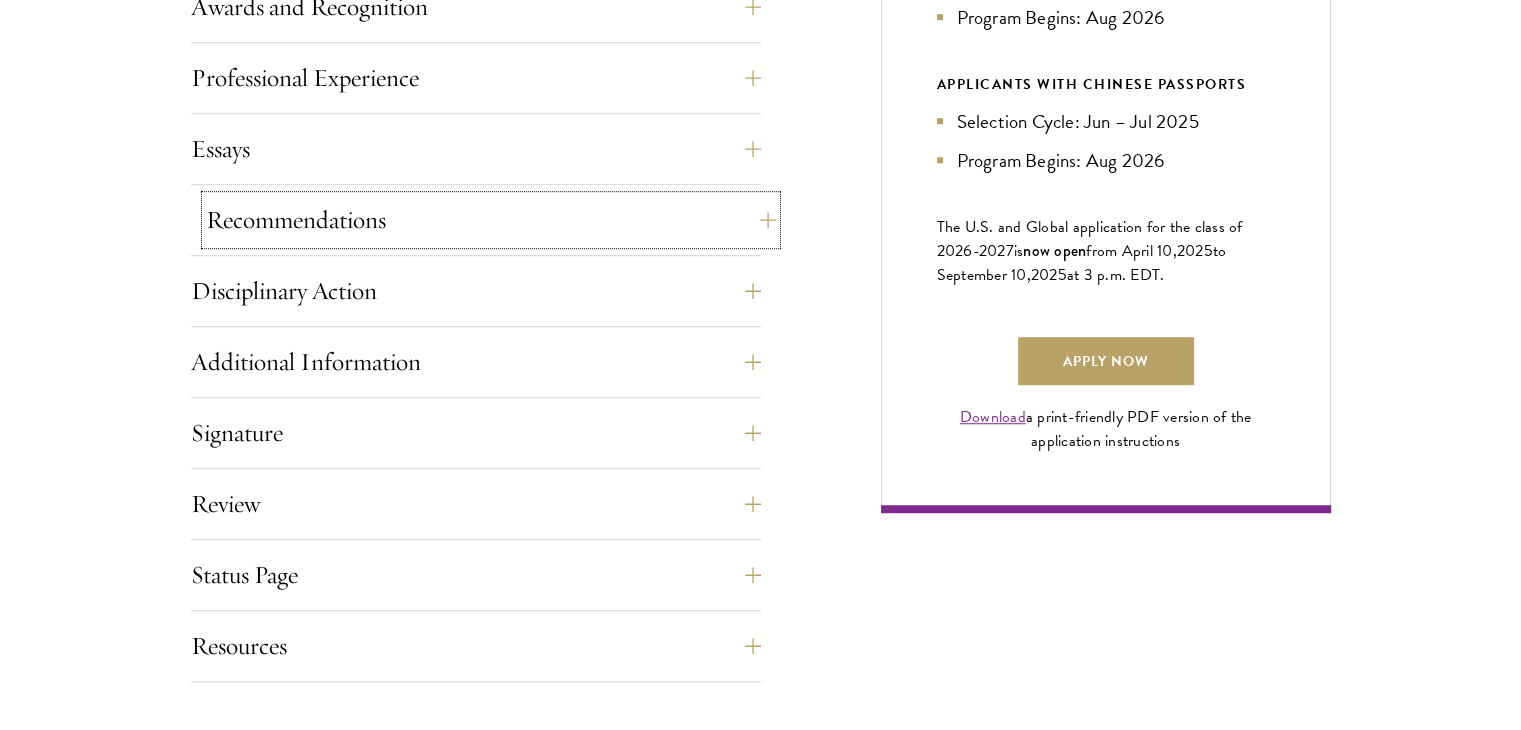 click on "Recommendations" at bounding box center [491, 220] 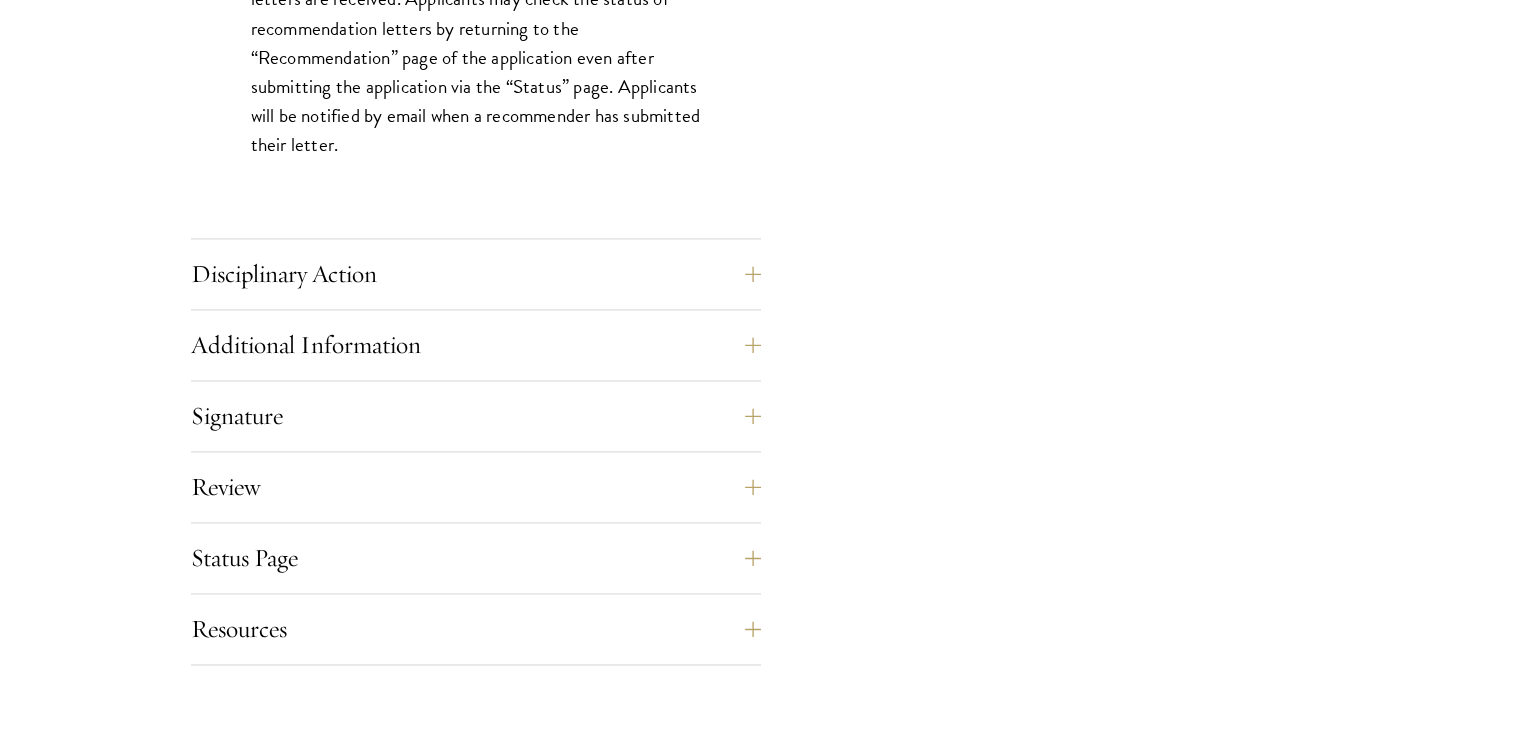 scroll, scrollTop: 3012, scrollLeft: 0, axis: vertical 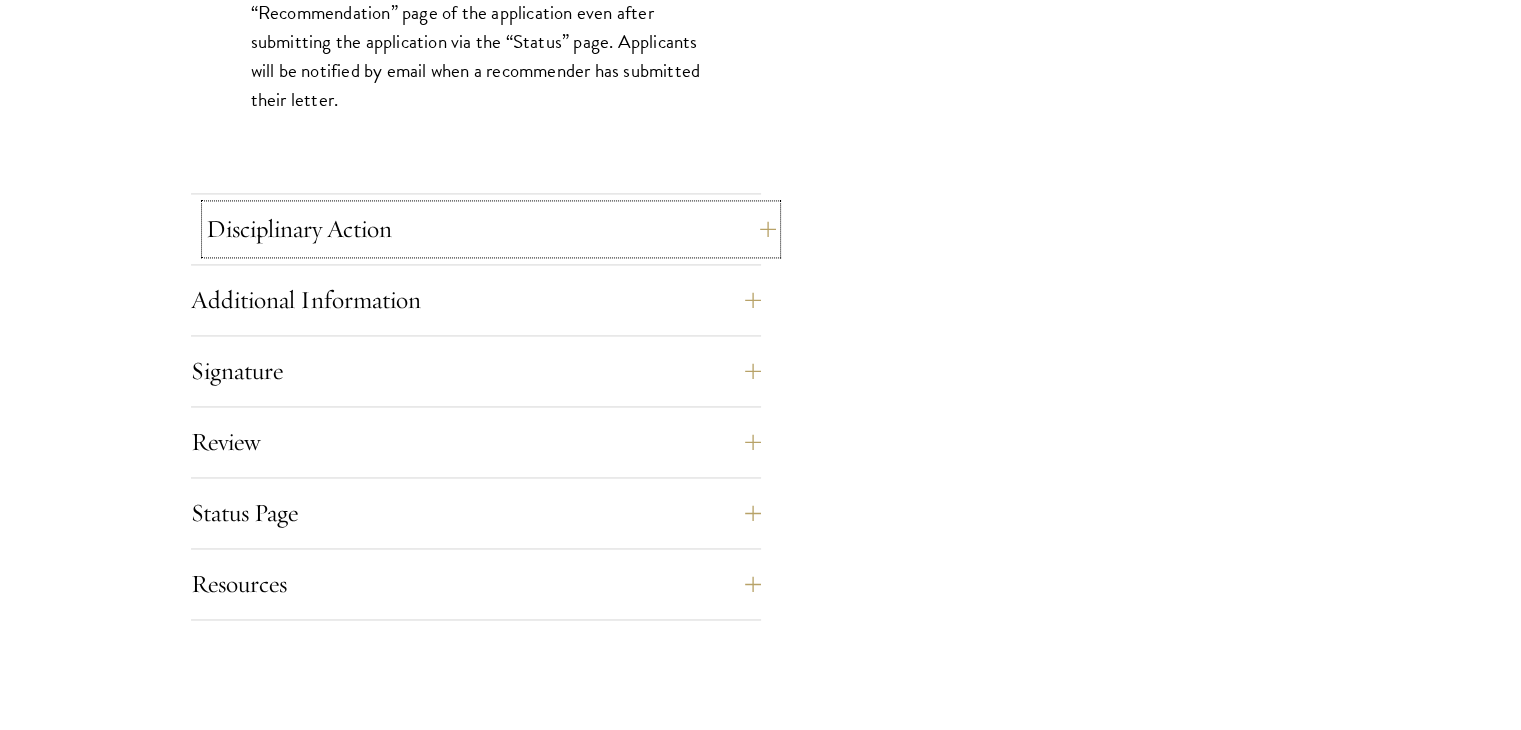 click on "Disciplinary Action" at bounding box center (491, 229) 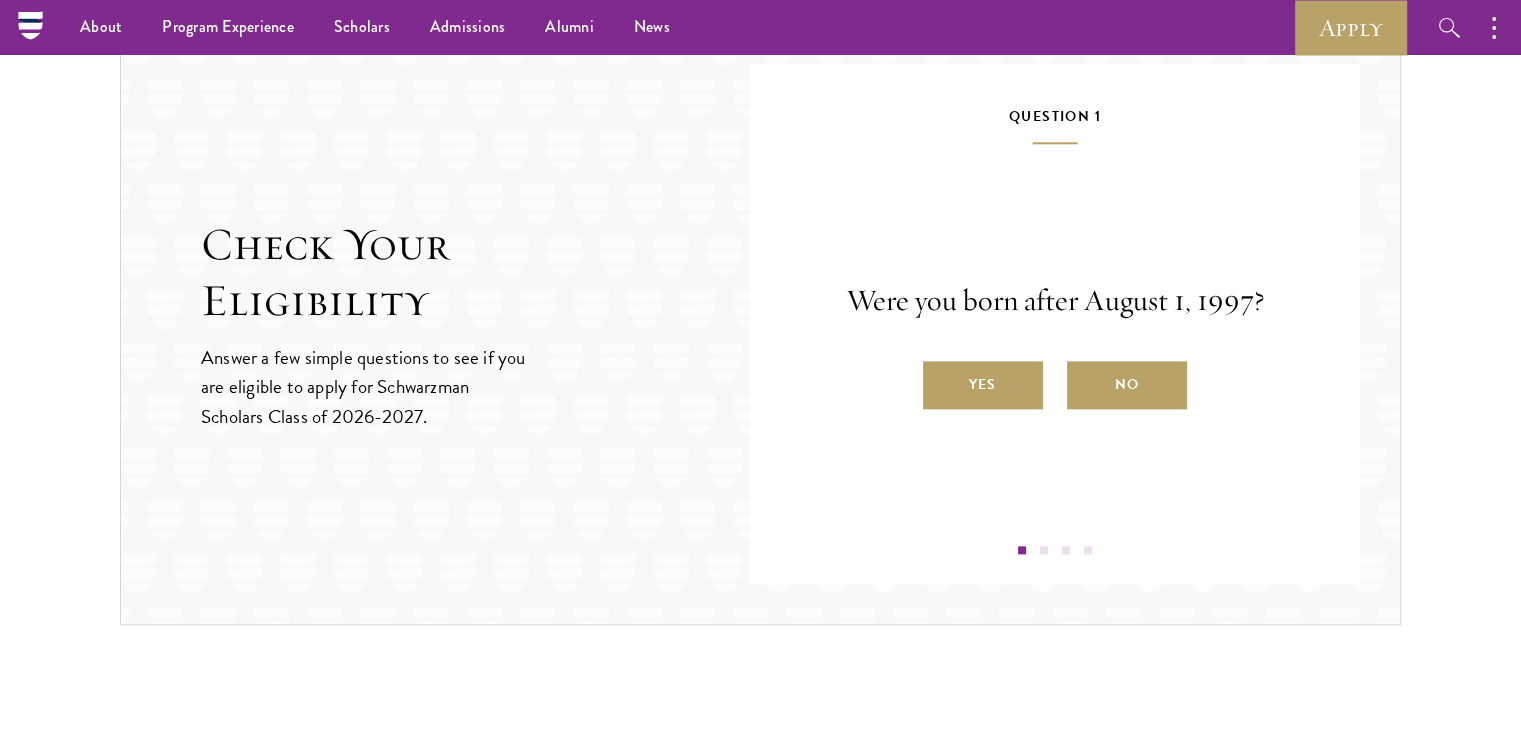 scroll, scrollTop: 2112, scrollLeft: 0, axis: vertical 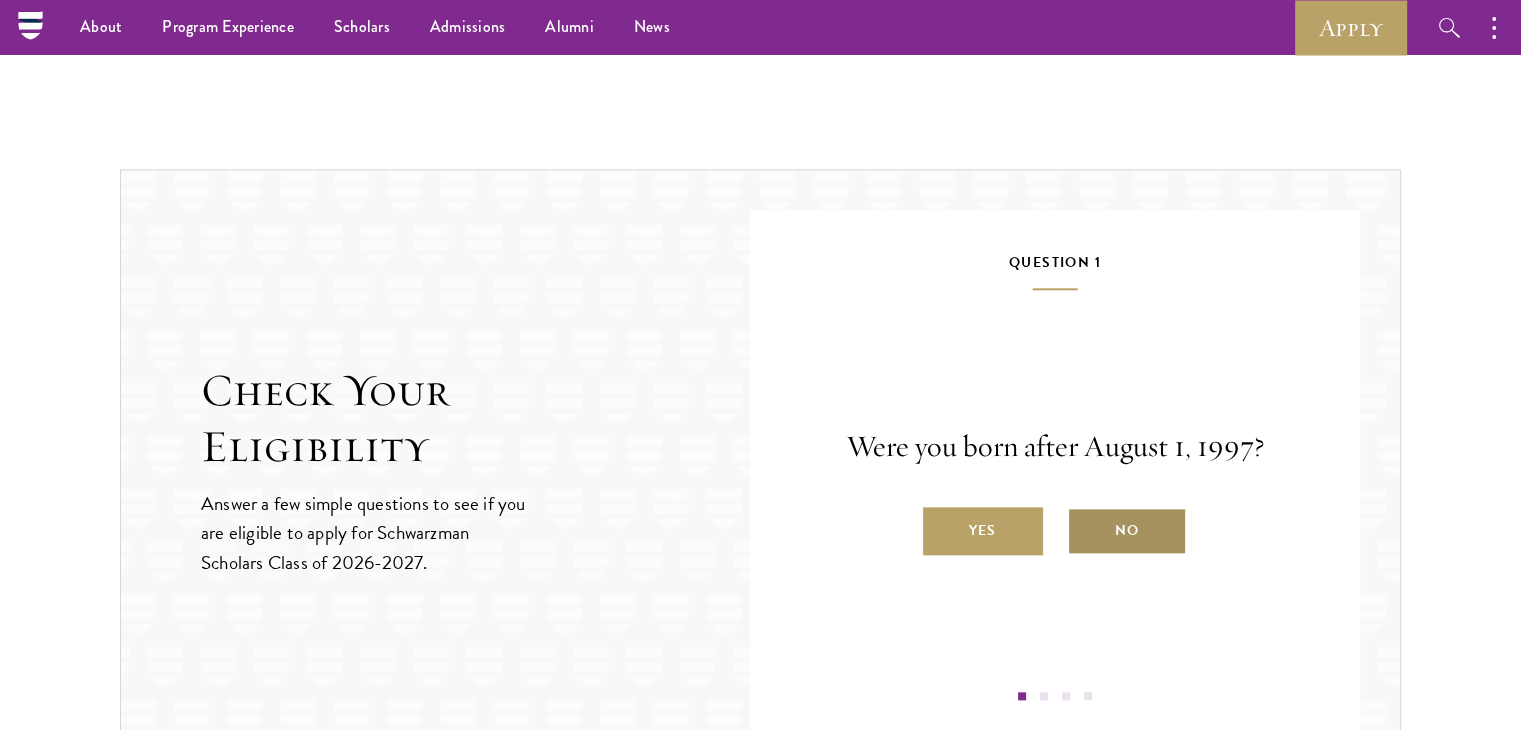 click on "No" at bounding box center (1127, 531) 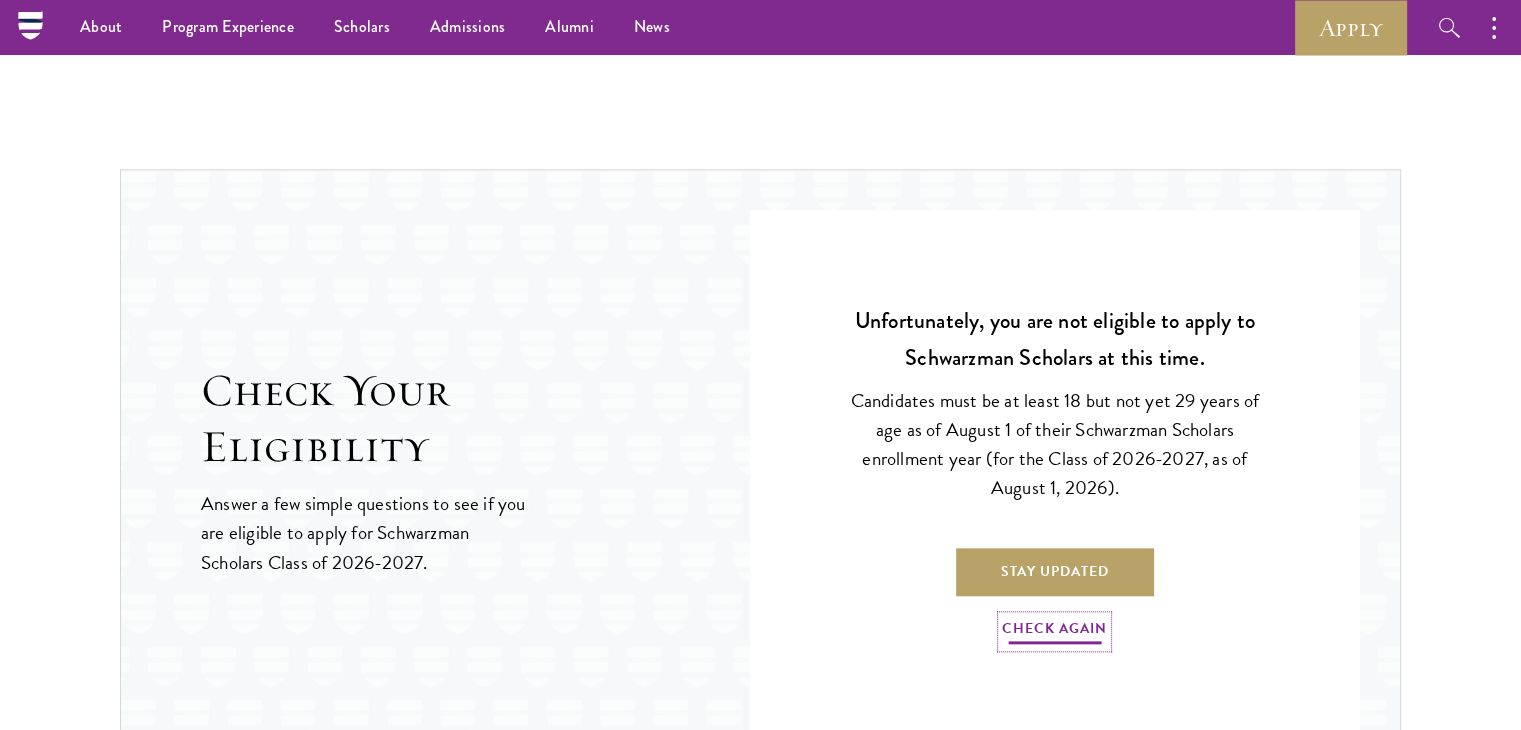 click on "Check Again" at bounding box center [1054, 631] 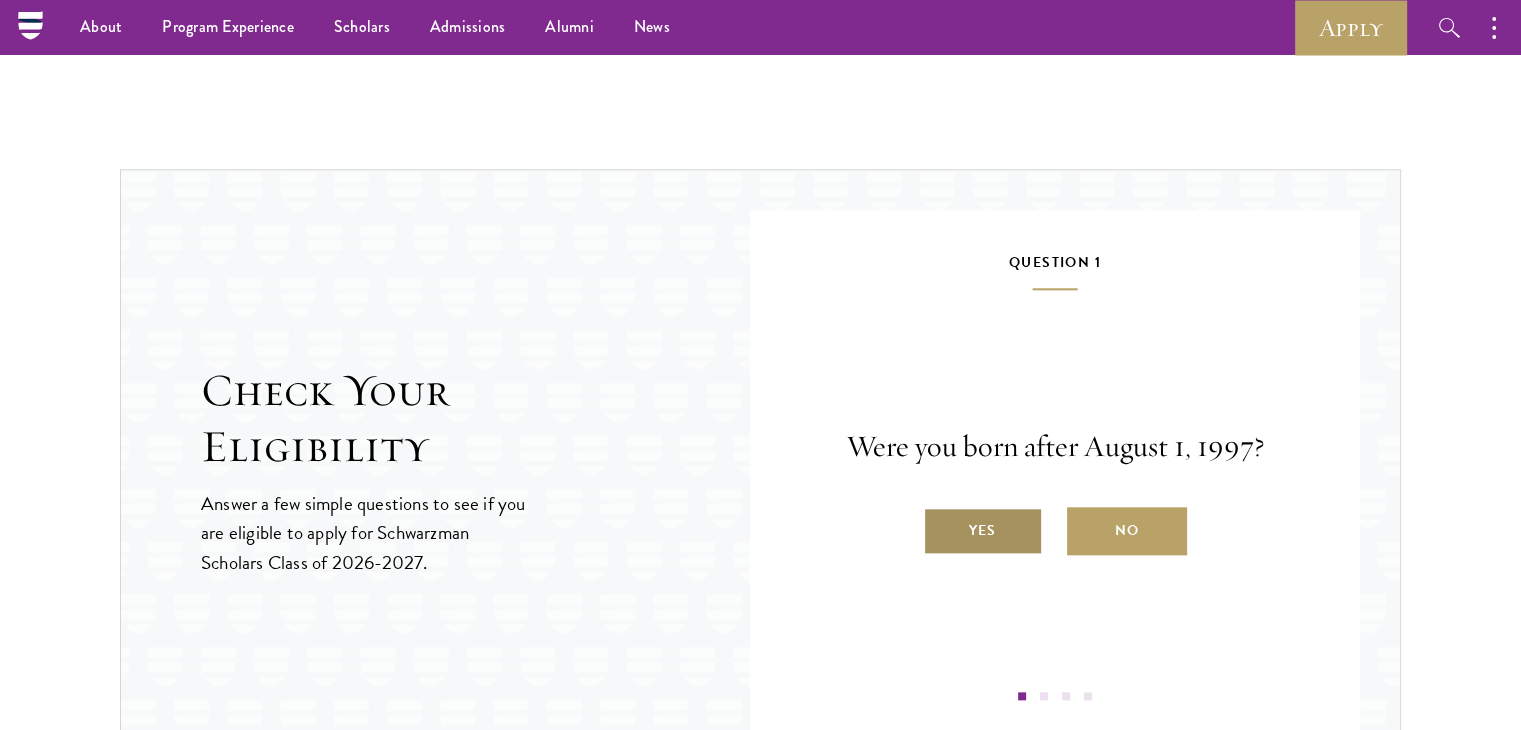 click on "Yes" at bounding box center (983, 531) 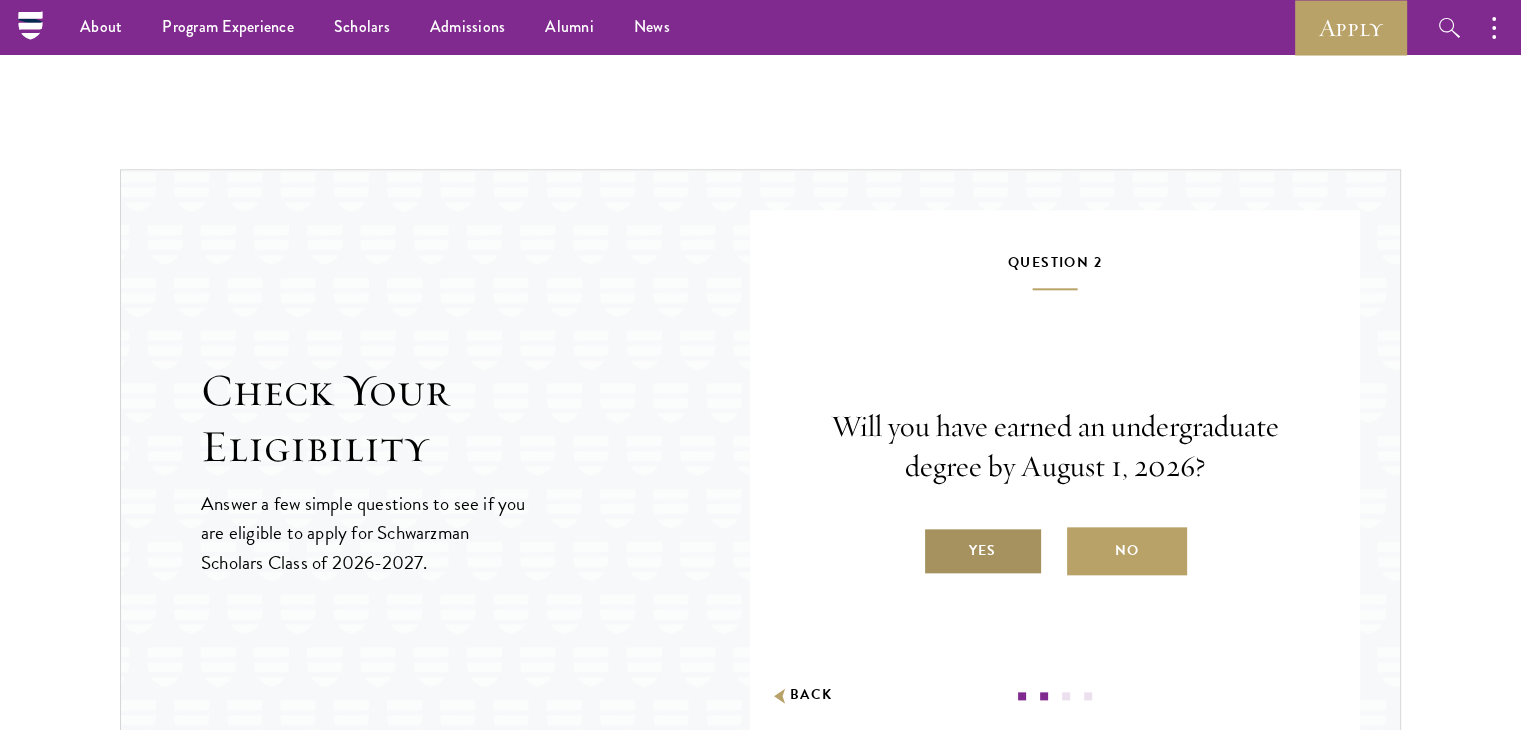 click on "Yes" at bounding box center [983, 551] 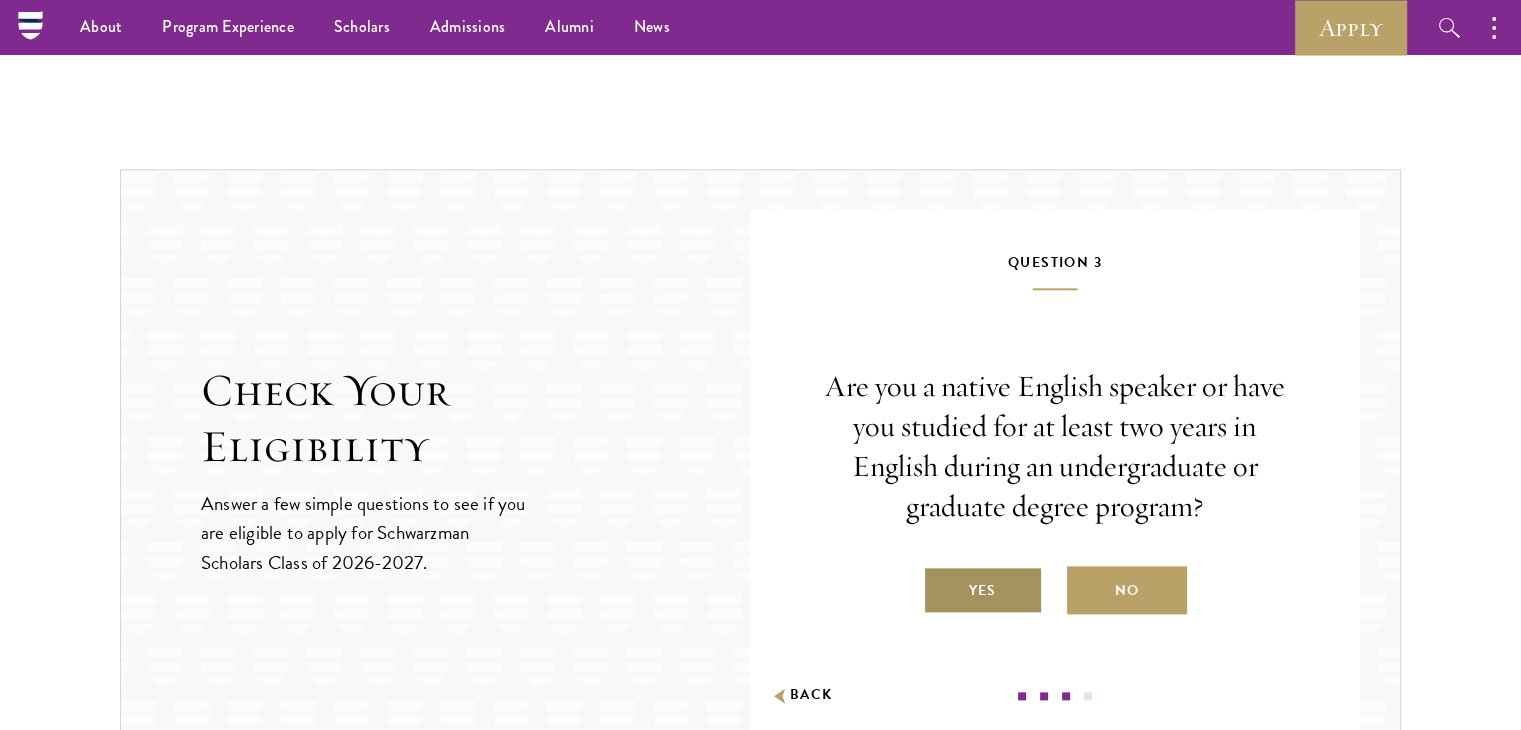 click on "Yes" at bounding box center [983, 590] 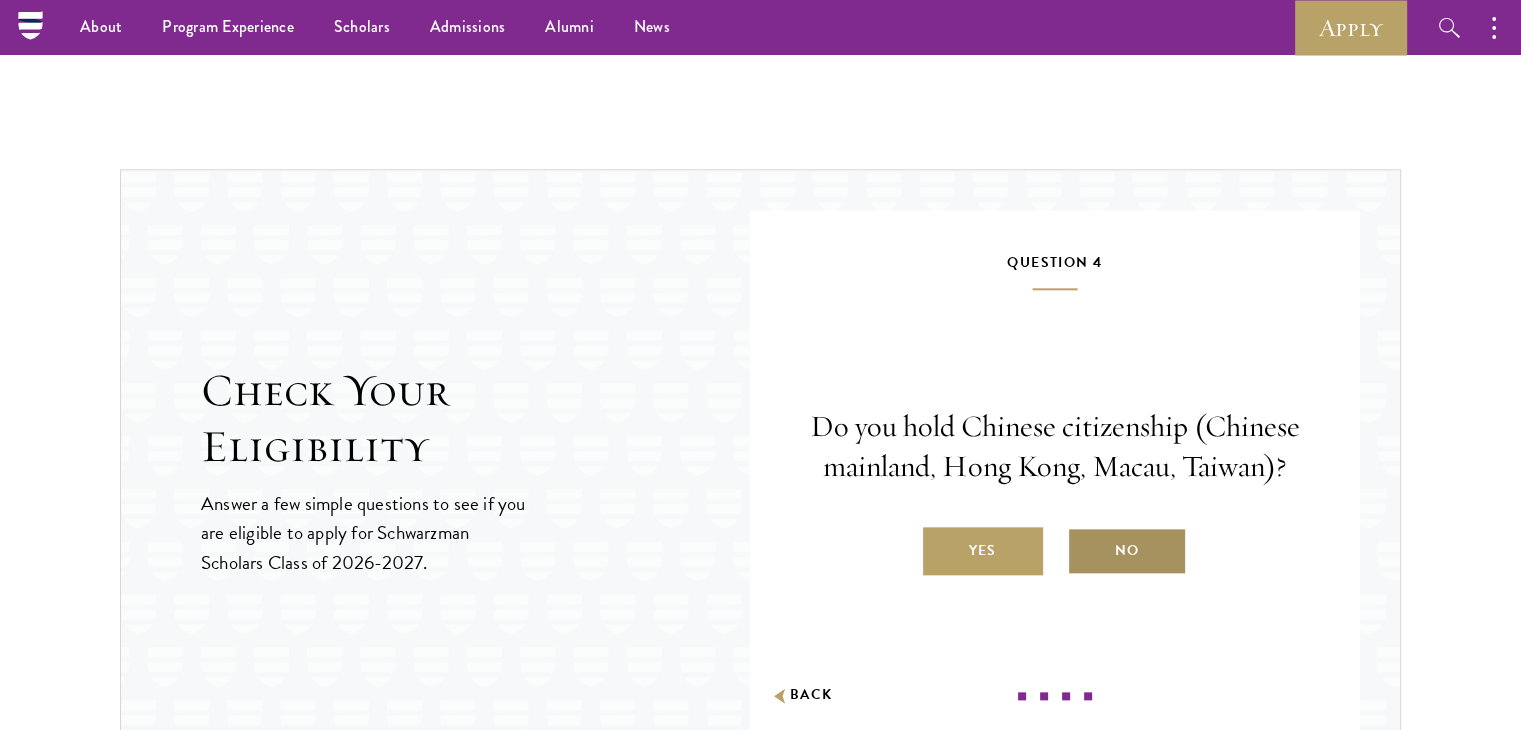 click on "No" at bounding box center [1127, 551] 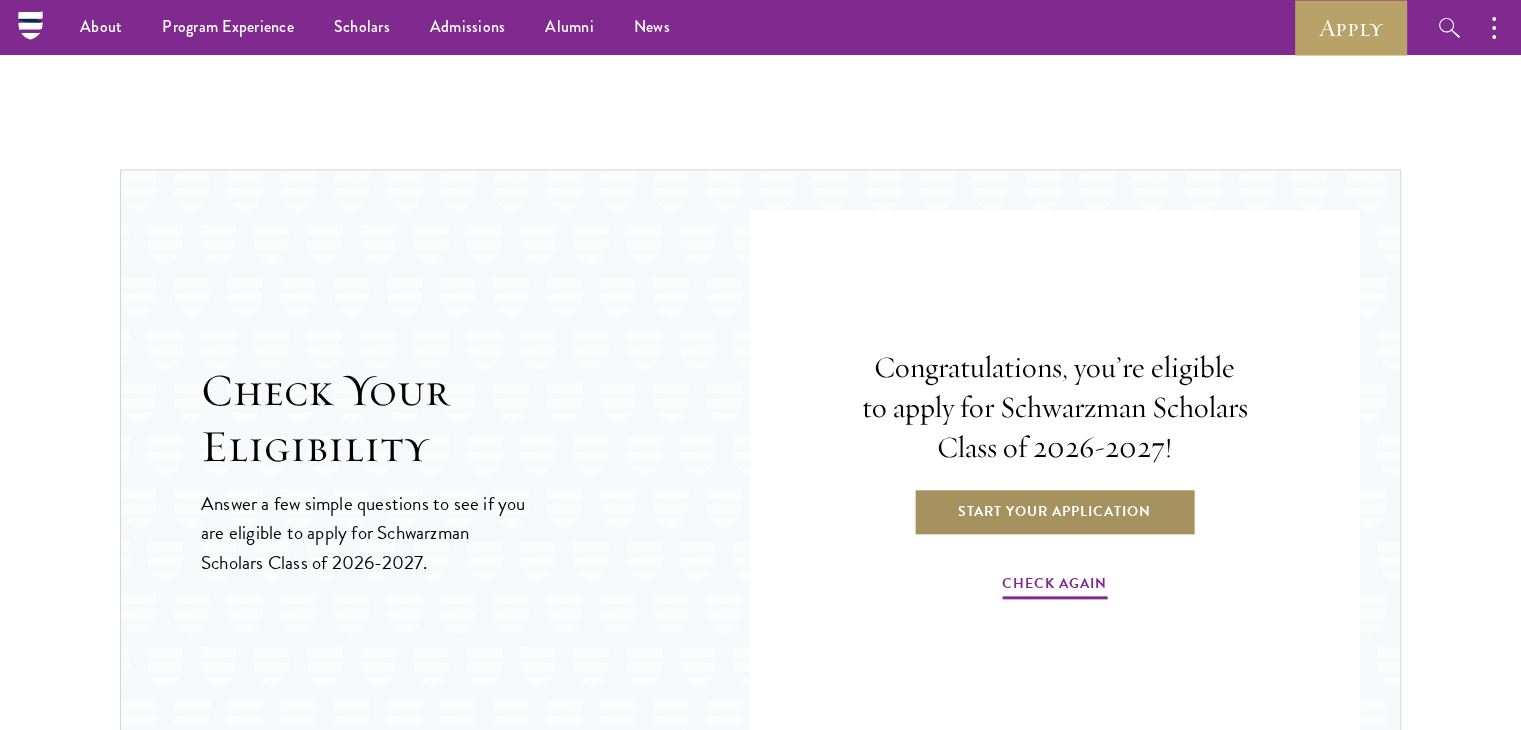 click on "Start Your Application" at bounding box center [1054, 511] 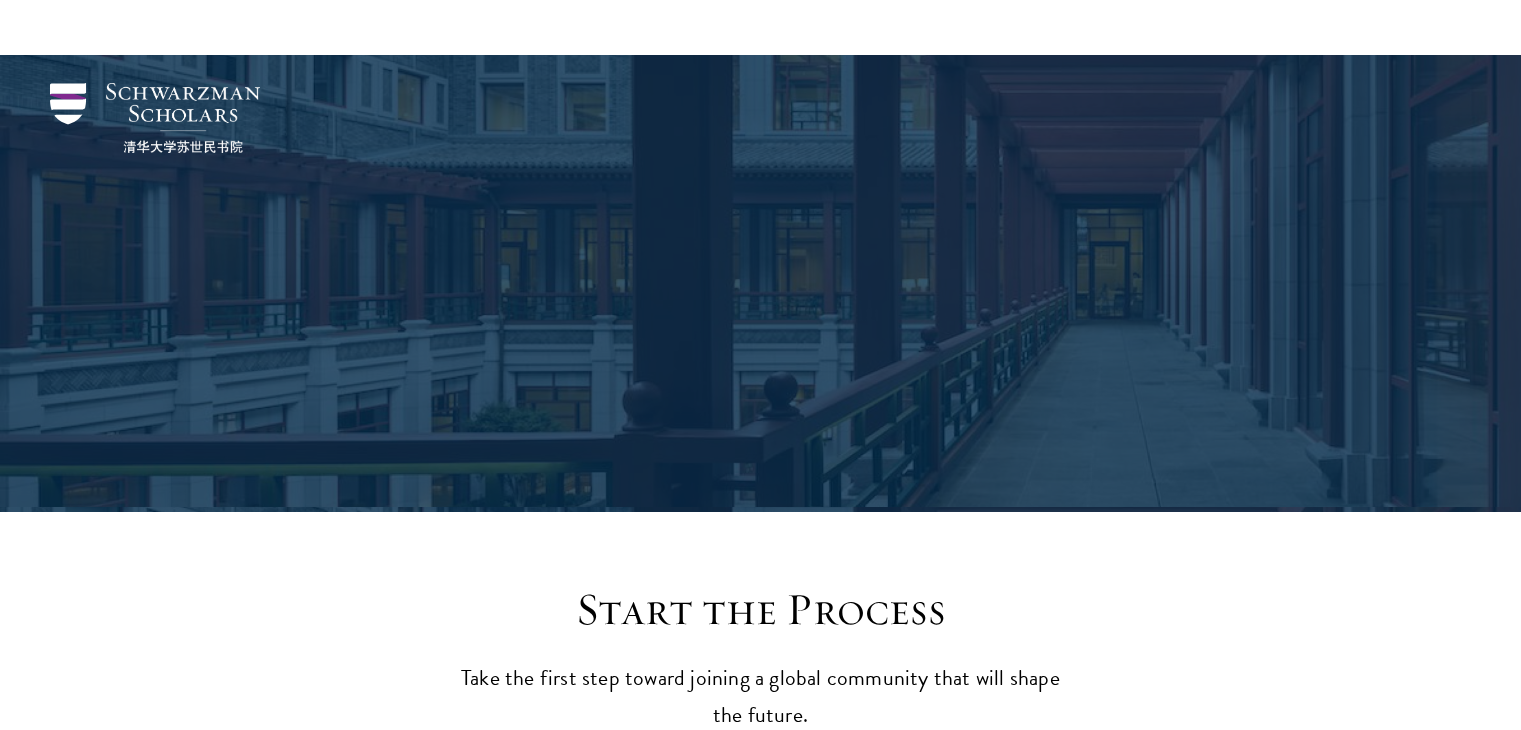 scroll, scrollTop: 2110, scrollLeft: 0, axis: vertical 